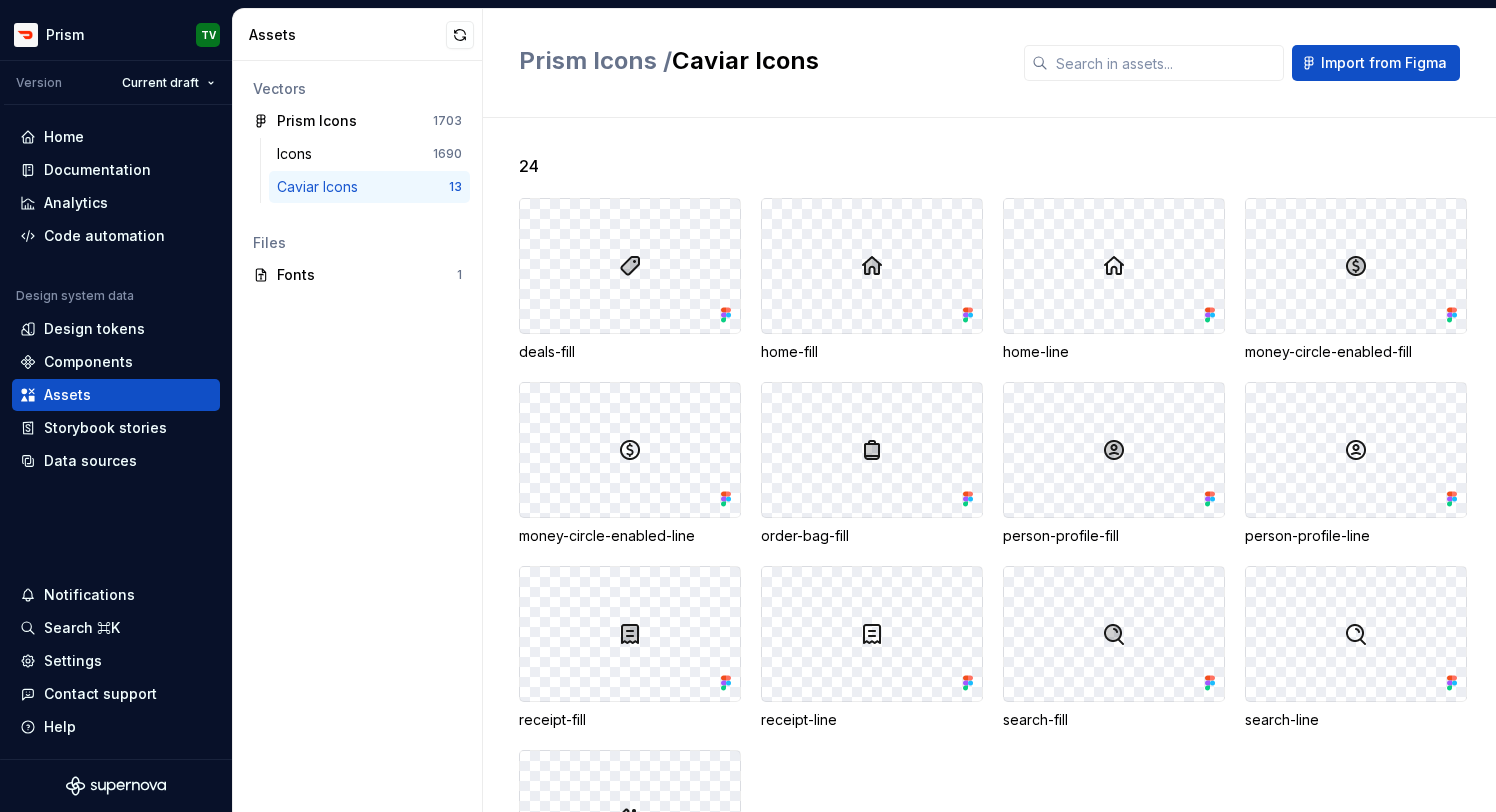 scroll, scrollTop: 0, scrollLeft: 0, axis: both 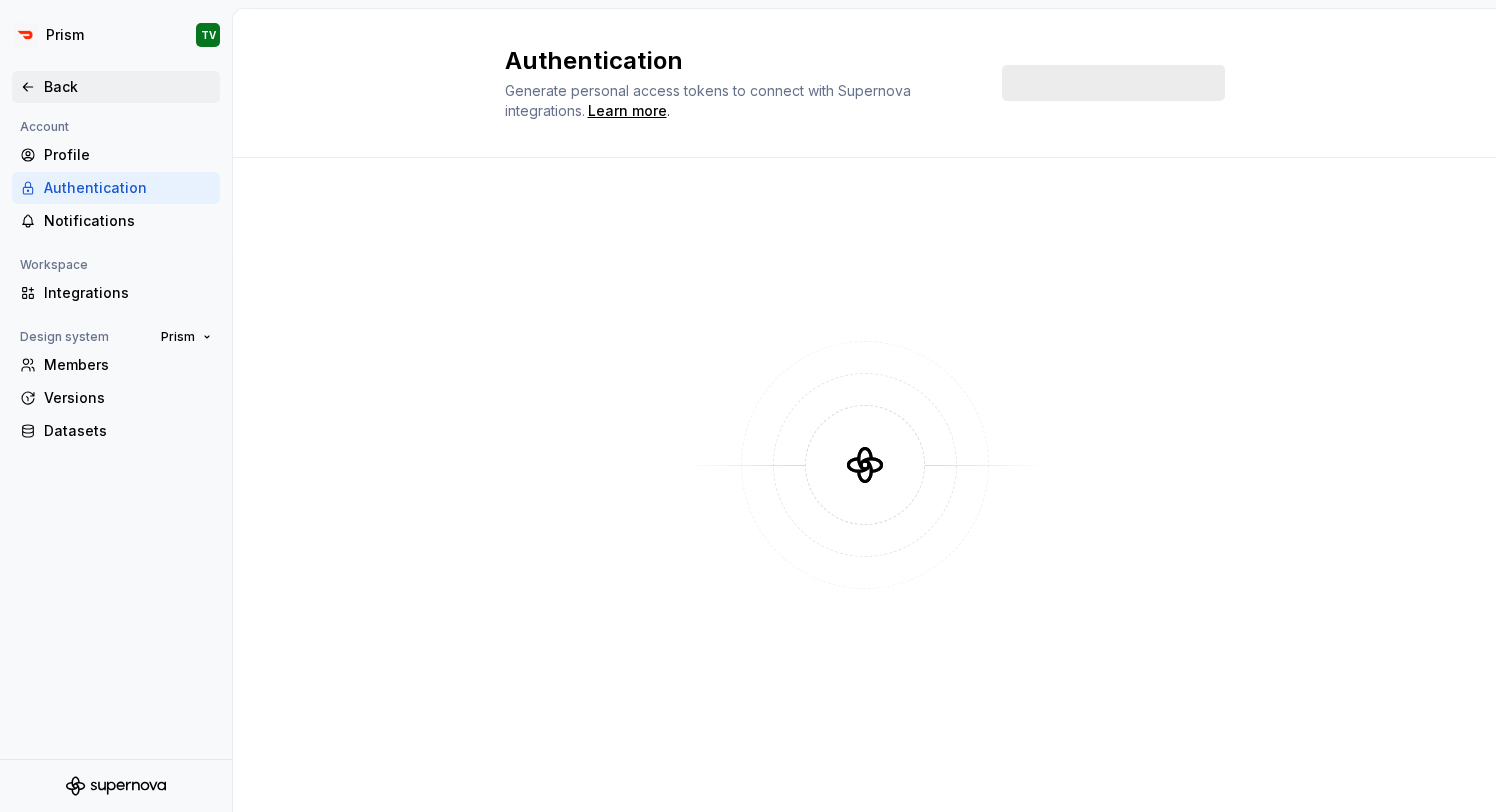 click on "Back" at bounding box center (128, 87) 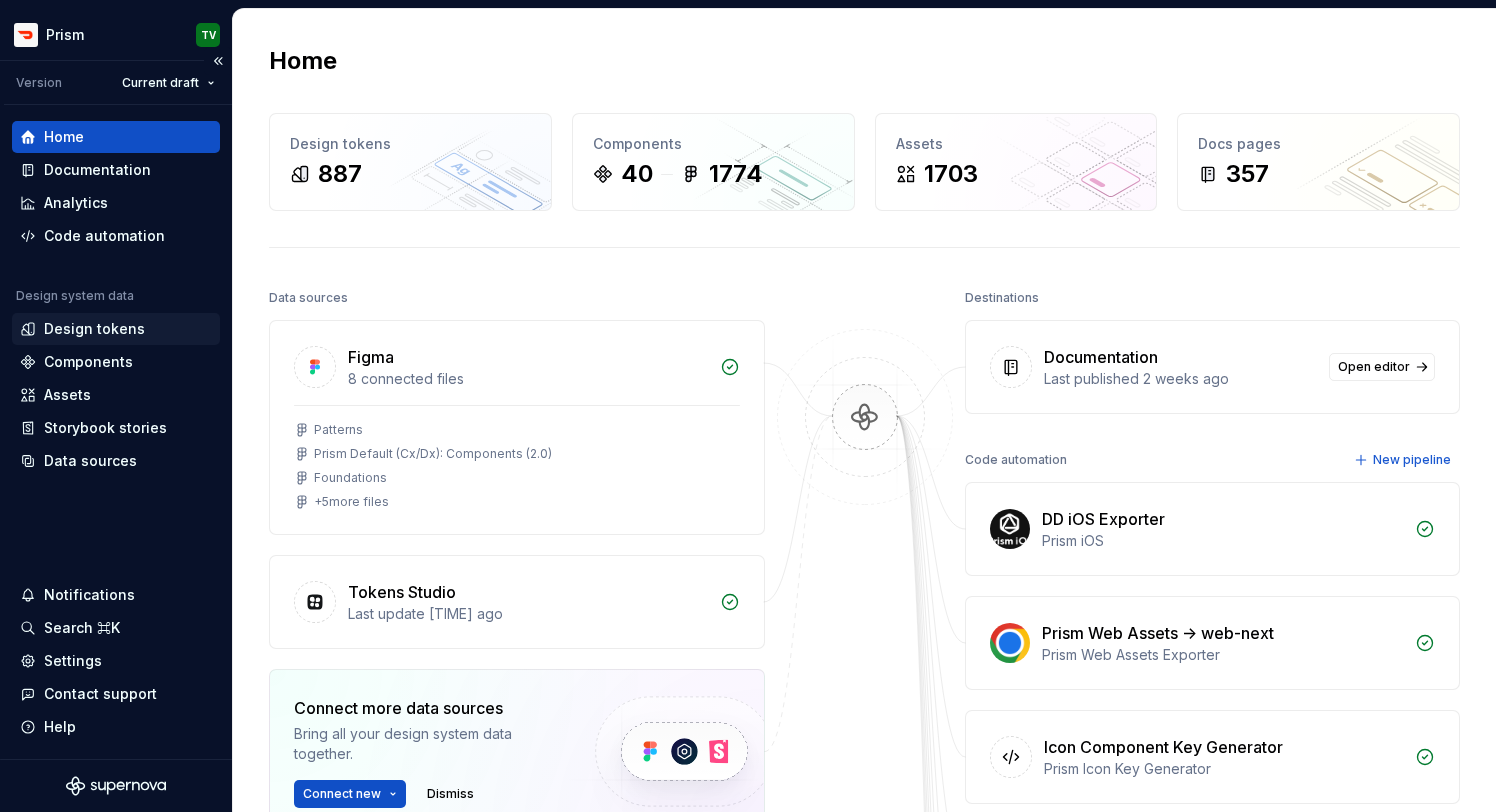 click on "Design tokens" at bounding box center [116, 329] 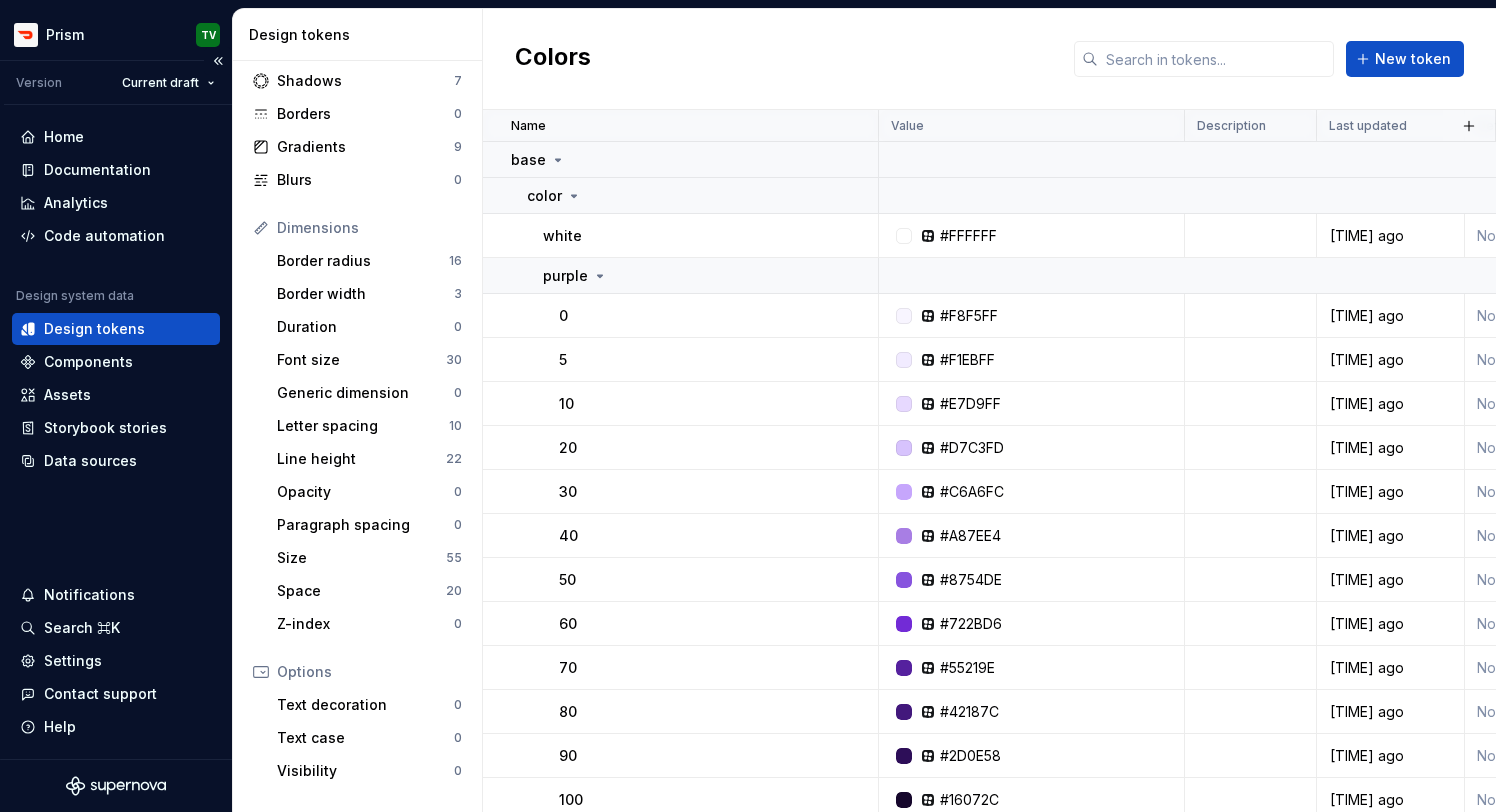 scroll, scrollTop: 209, scrollLeft: 0, axis: vertical 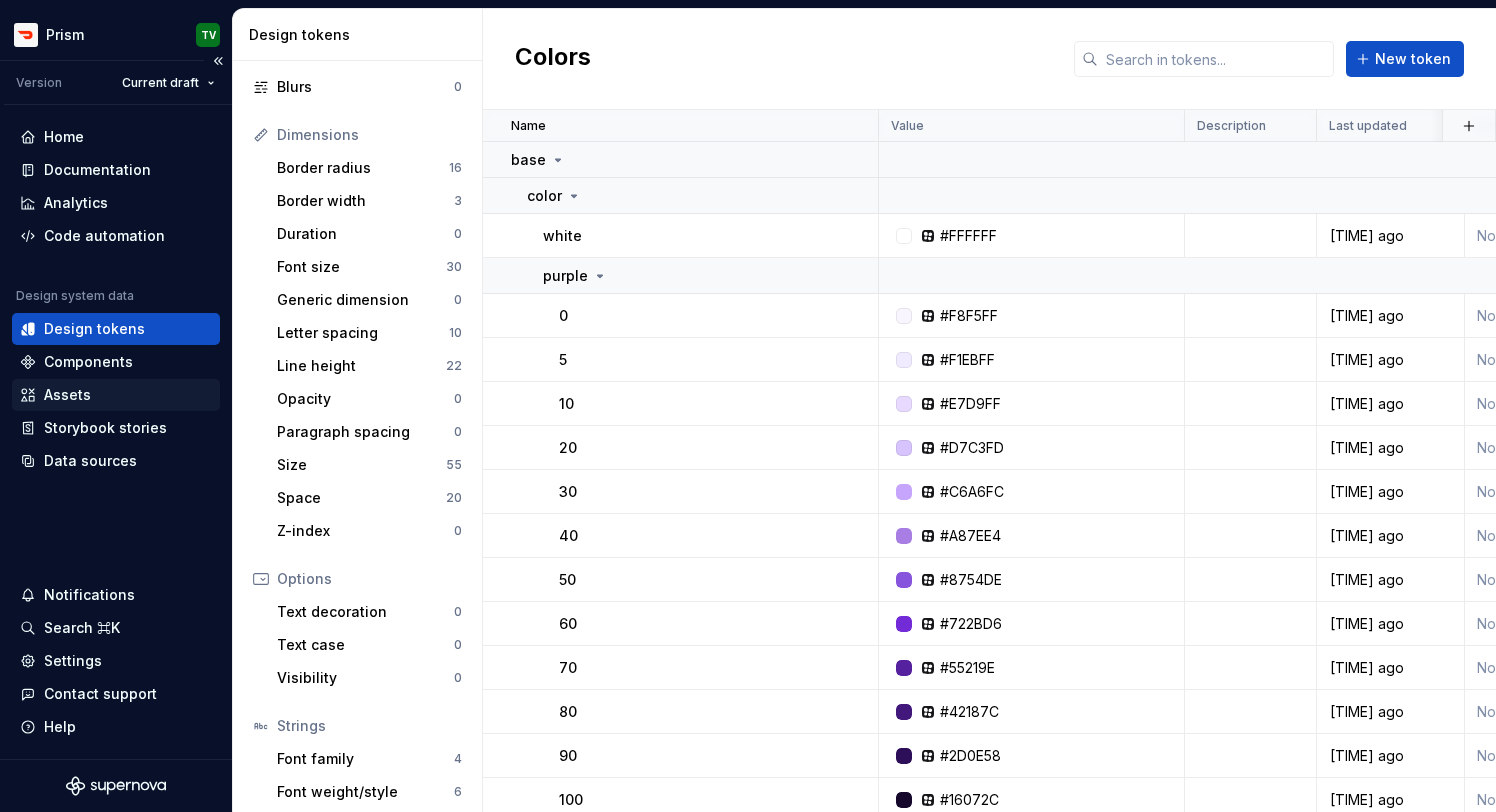 click on "Assets" at bounding box center (116, 395) 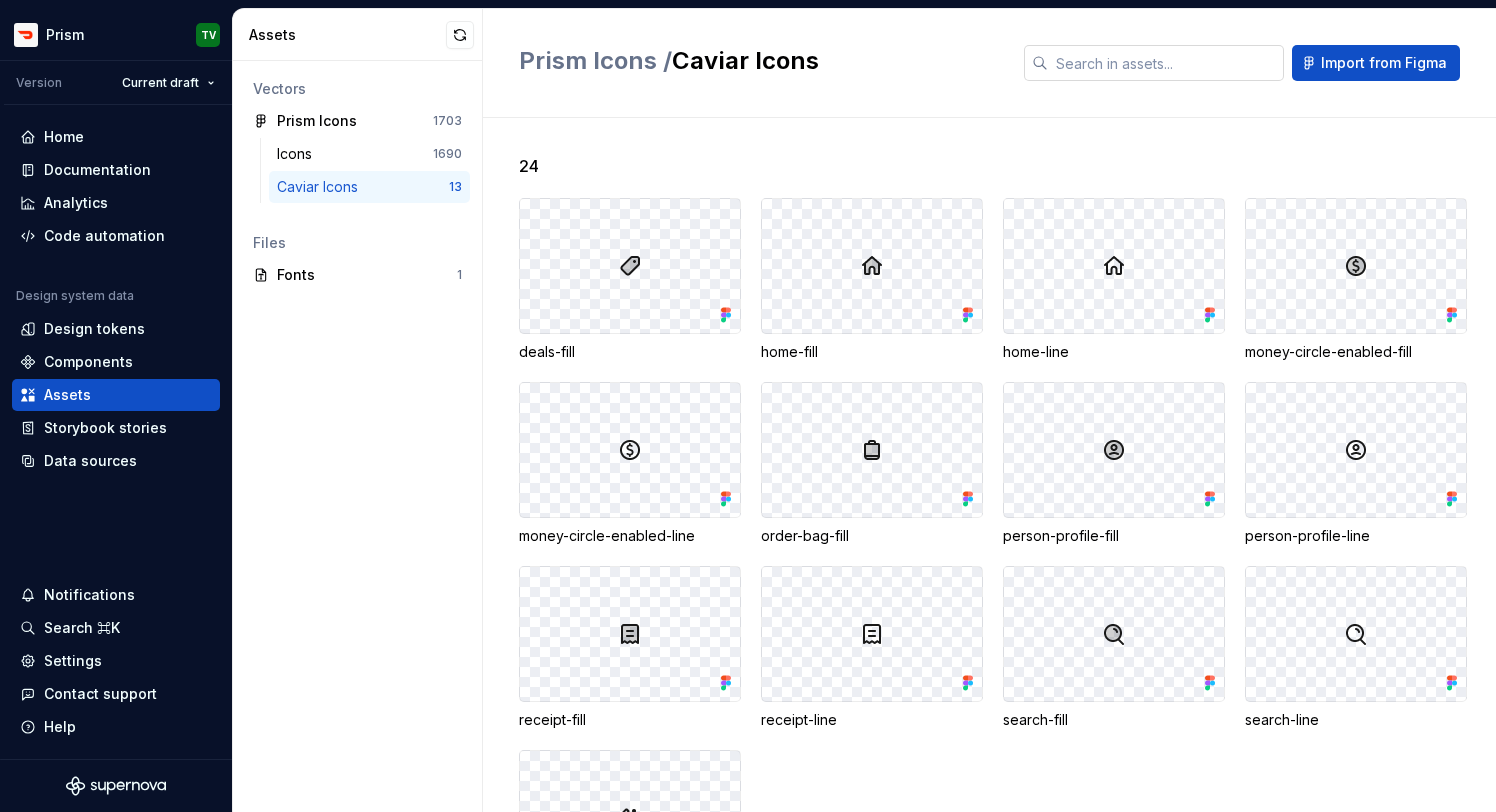 click at bounding box center (1166, 63) 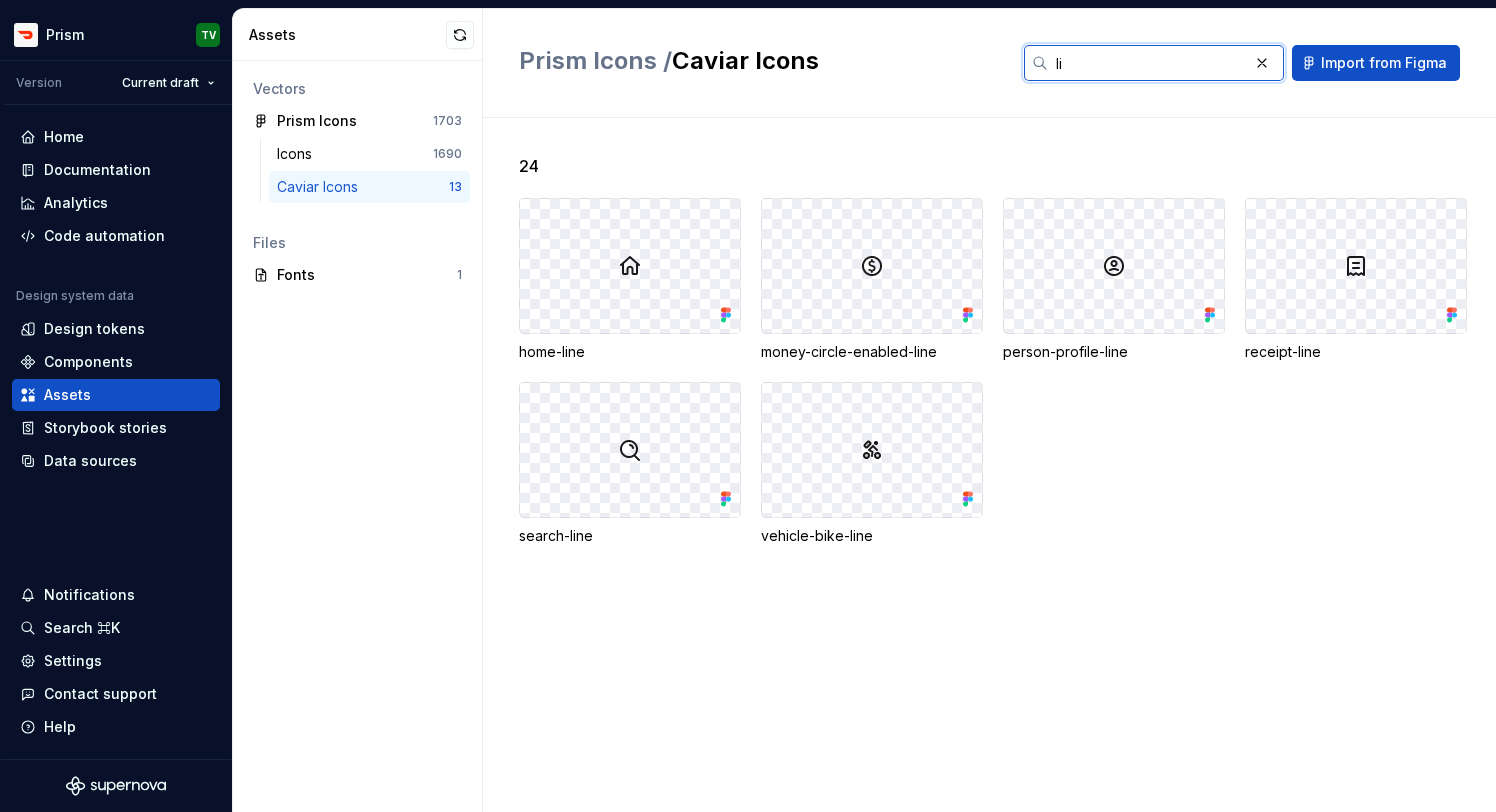 type on "l" 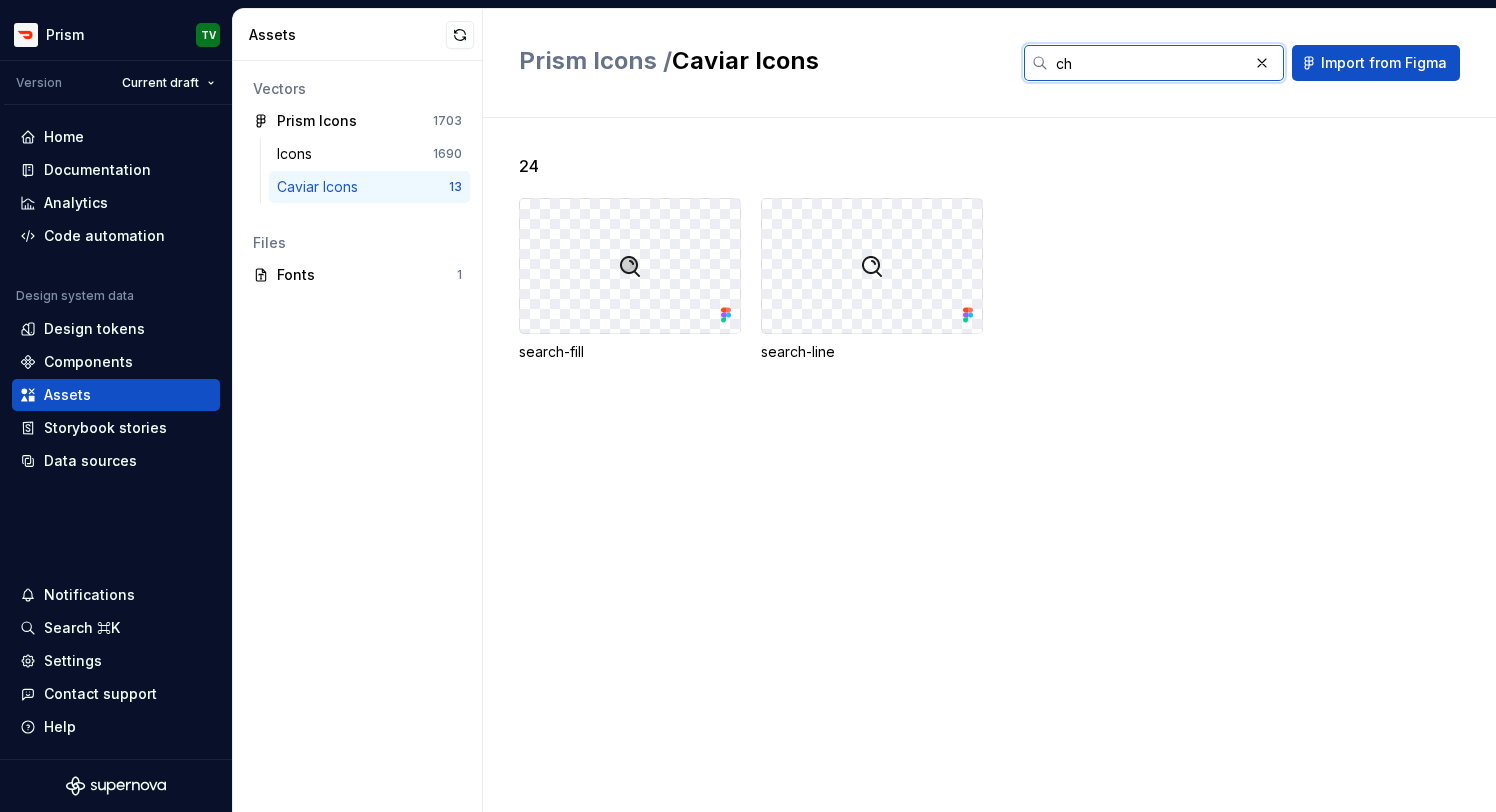 type on "c" 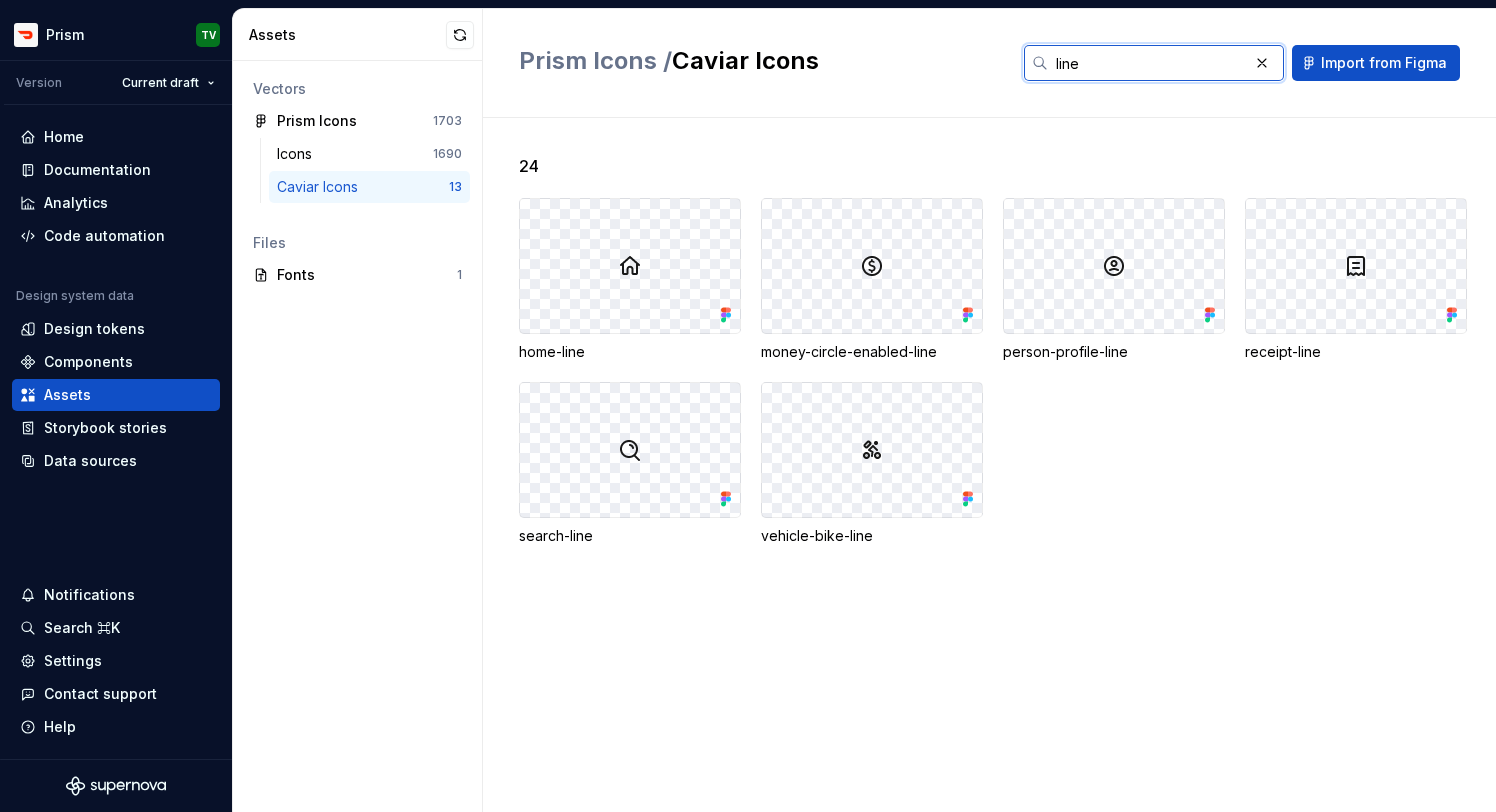 type on "line" 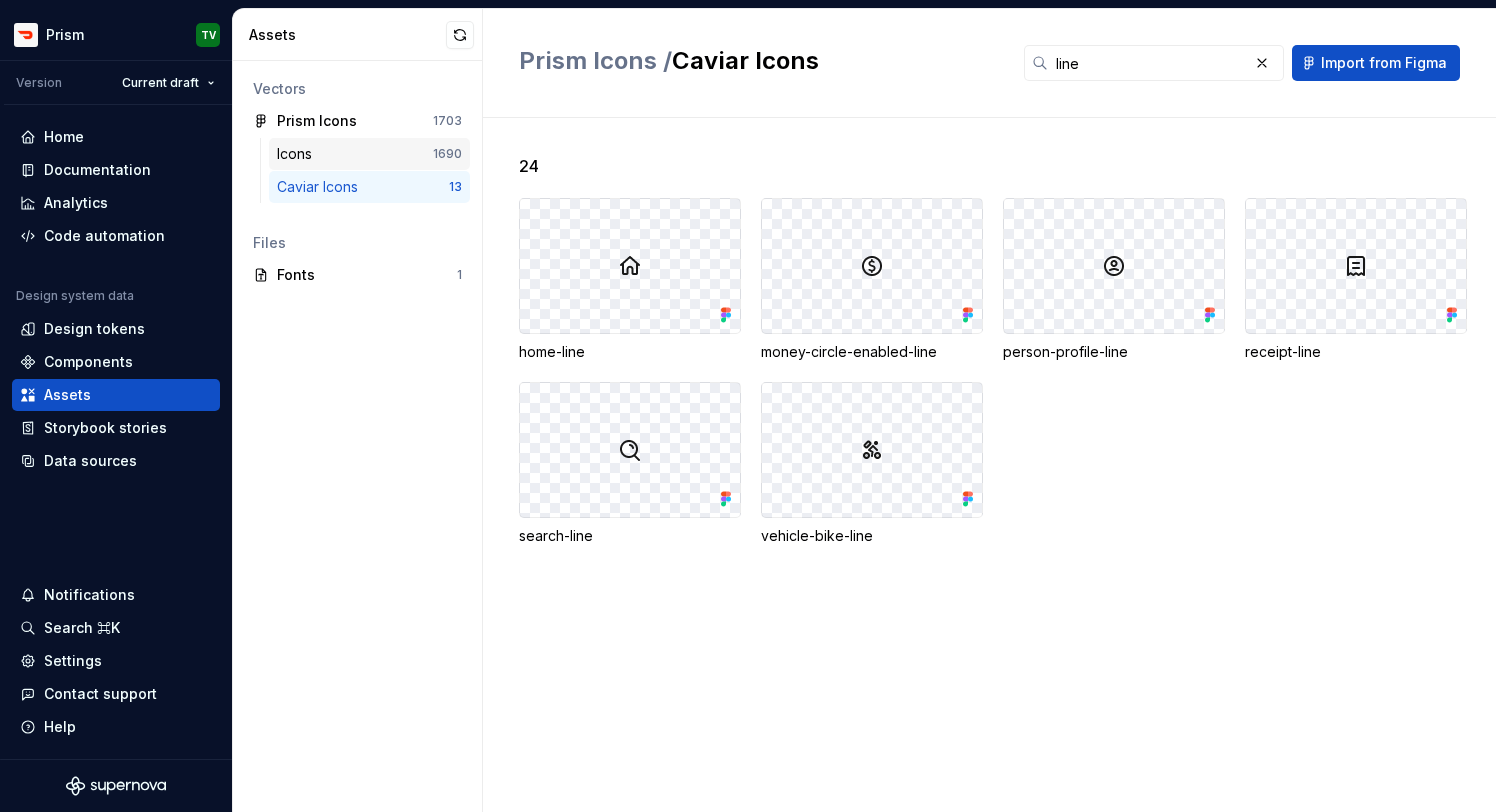click on "Icons" at bounding box center (355, 154) 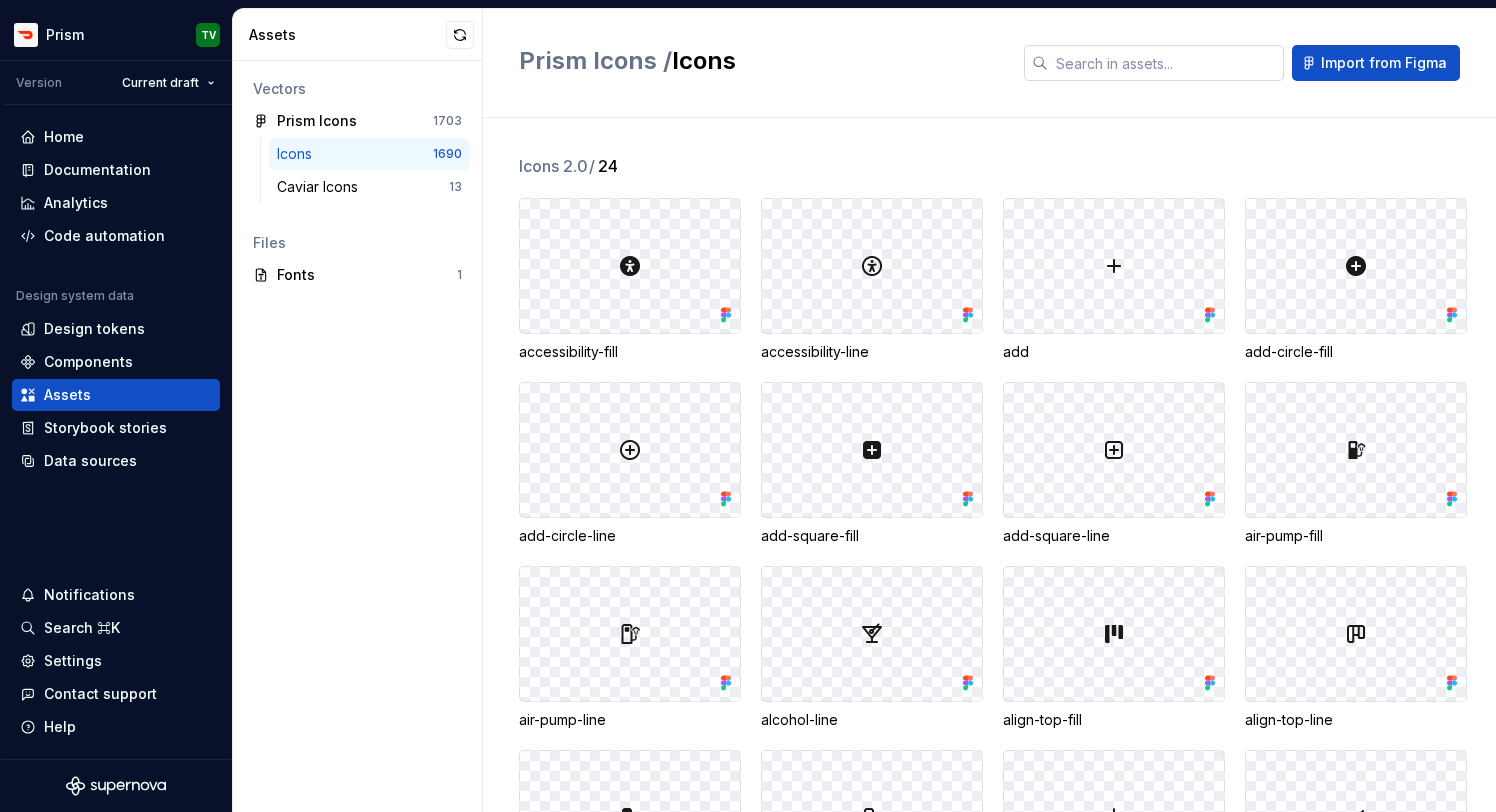 click at bounding box center (1166, 63) 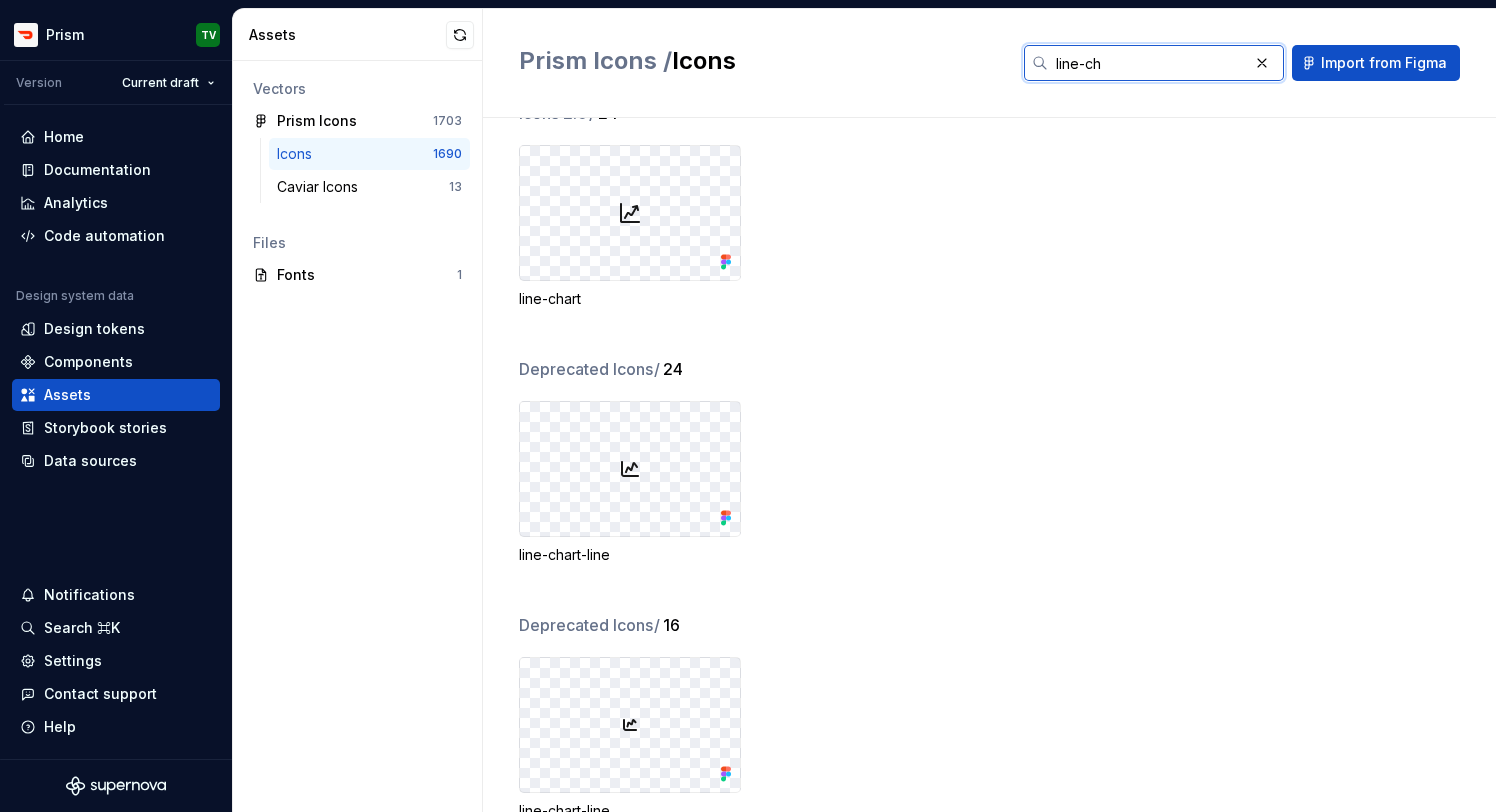 scroll, scrollTop: 57, scrollLeft: 0, axis: vertical 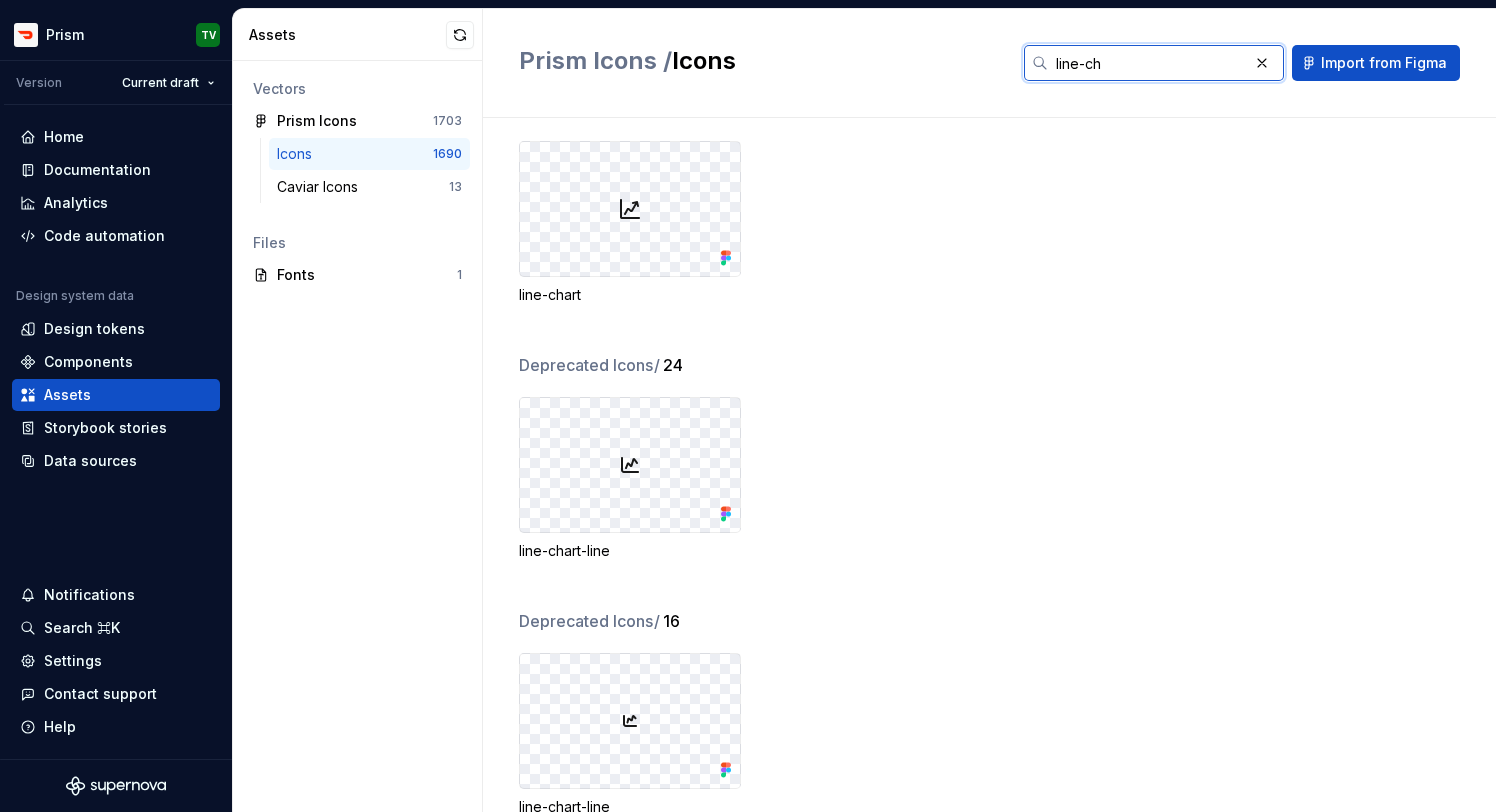 click on "line-ch" at bounding box center [1148, 63] 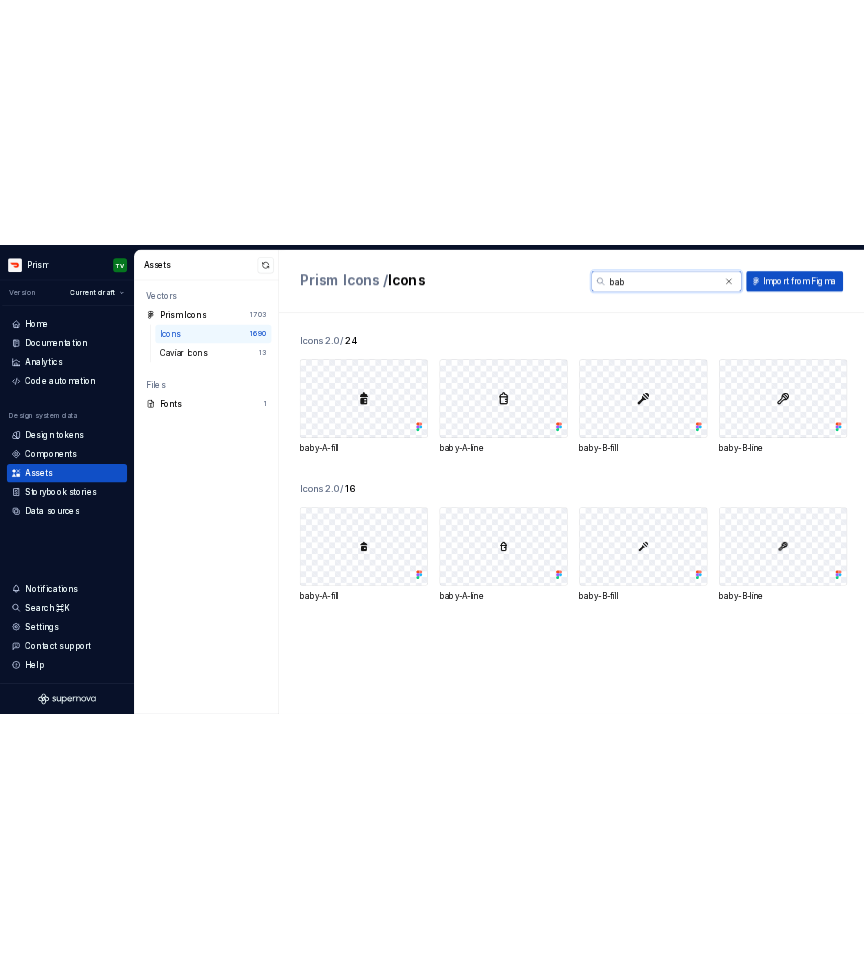 scroll, scrollTop: 0, scrollLeft: 0, axis: both 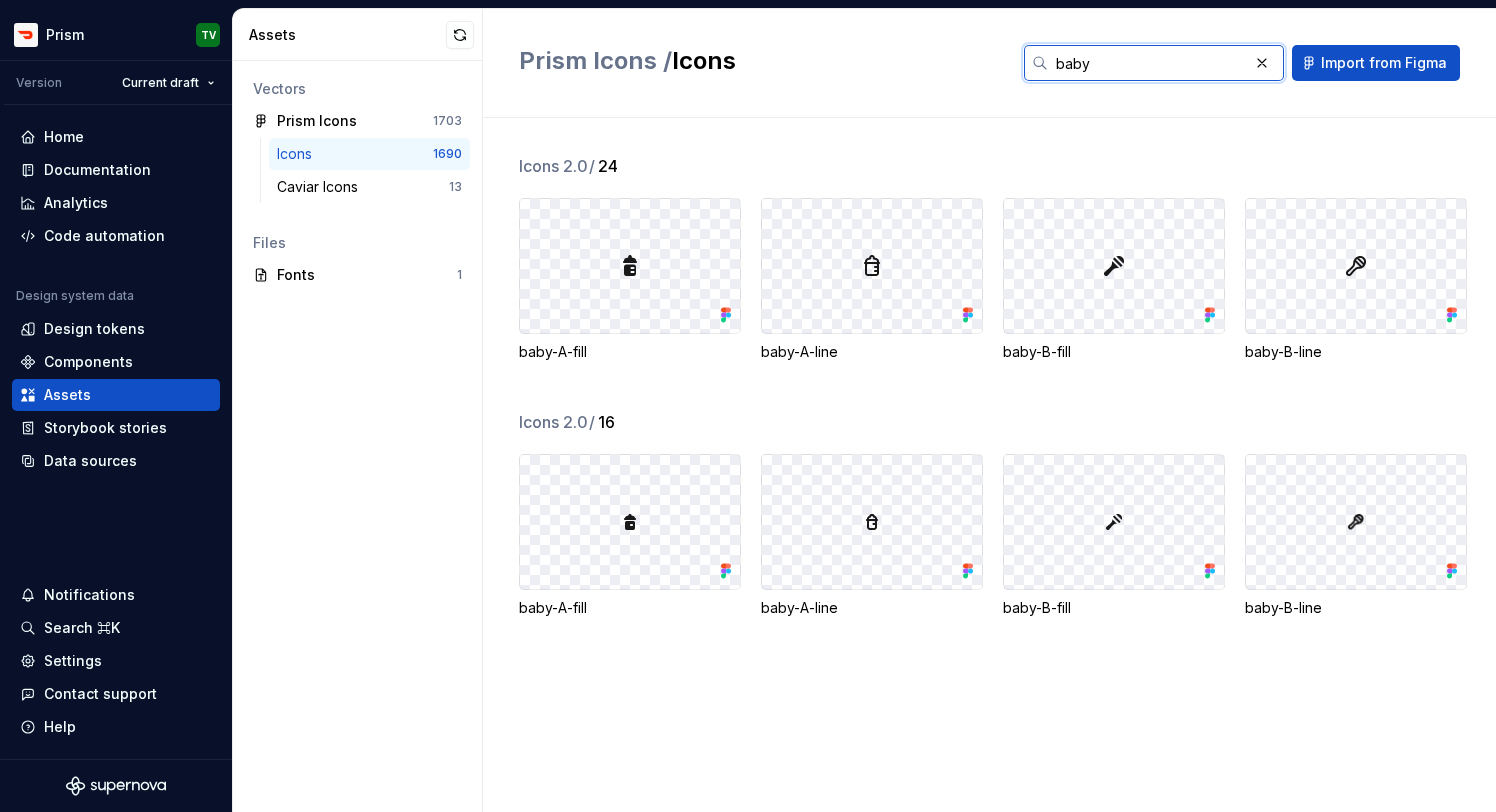 click on "baby" at bounding box center (1148, 63) 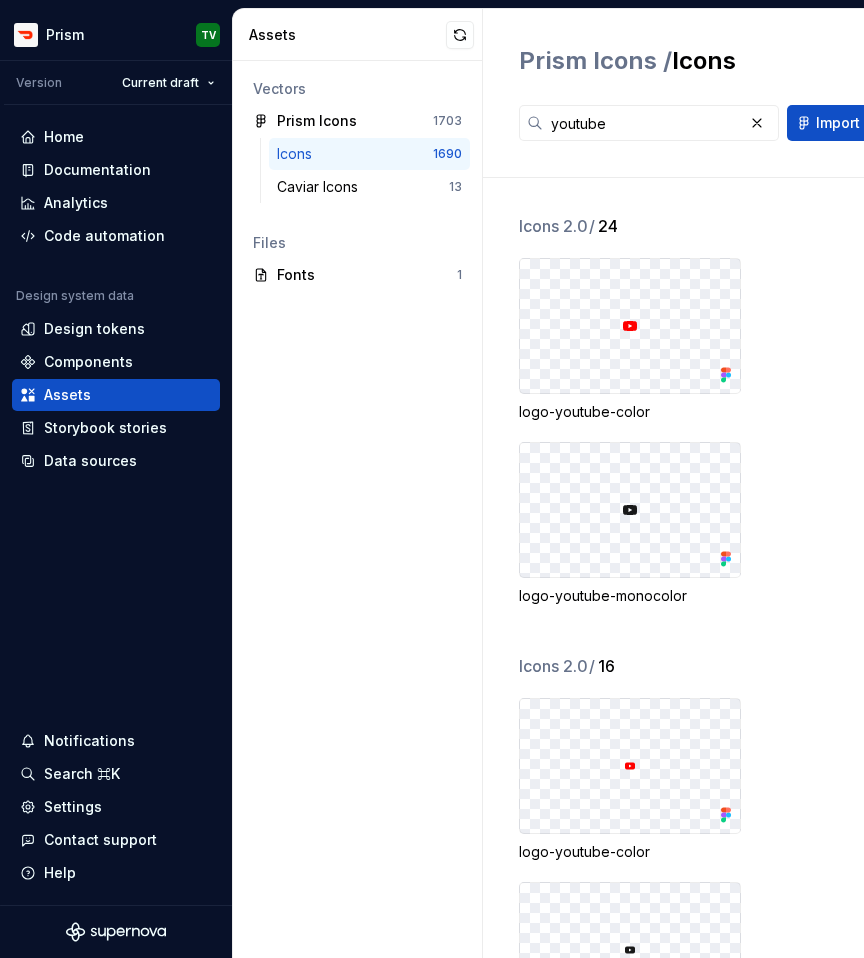 click on "logo-youtube-color" at bounding box center (630, 412) 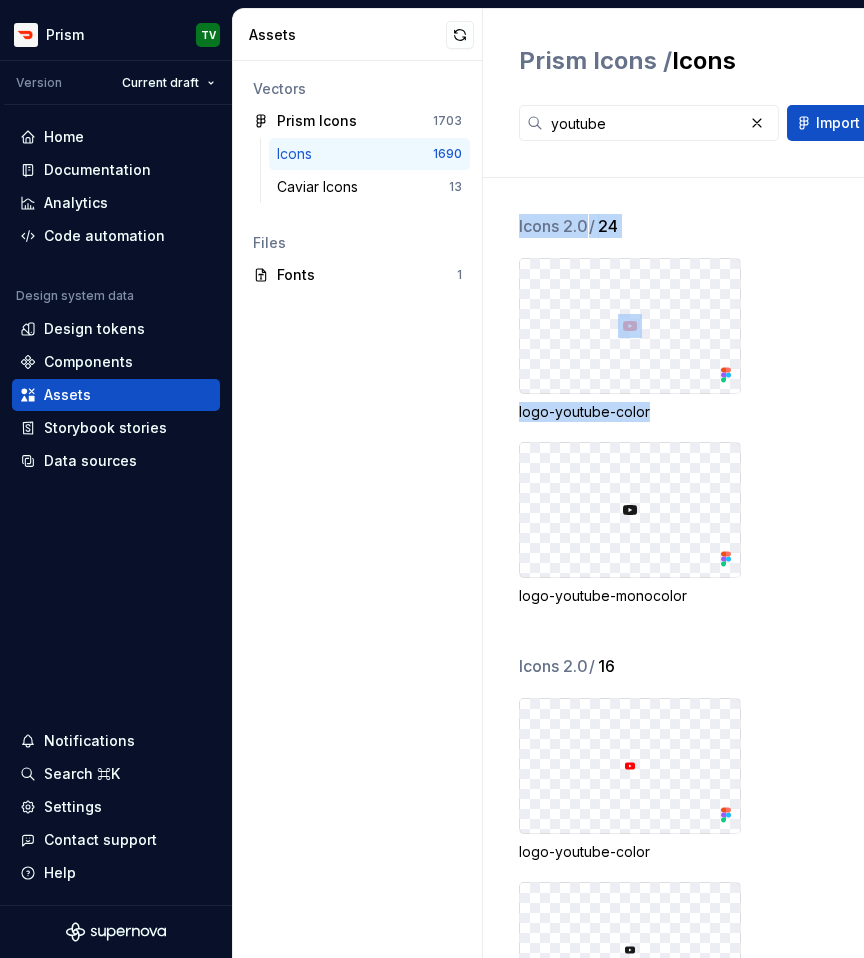 drag, startPoint x: 649, startPoint y: 410, endPoint x: 517, endPoint y: 408, distance: 132.01515 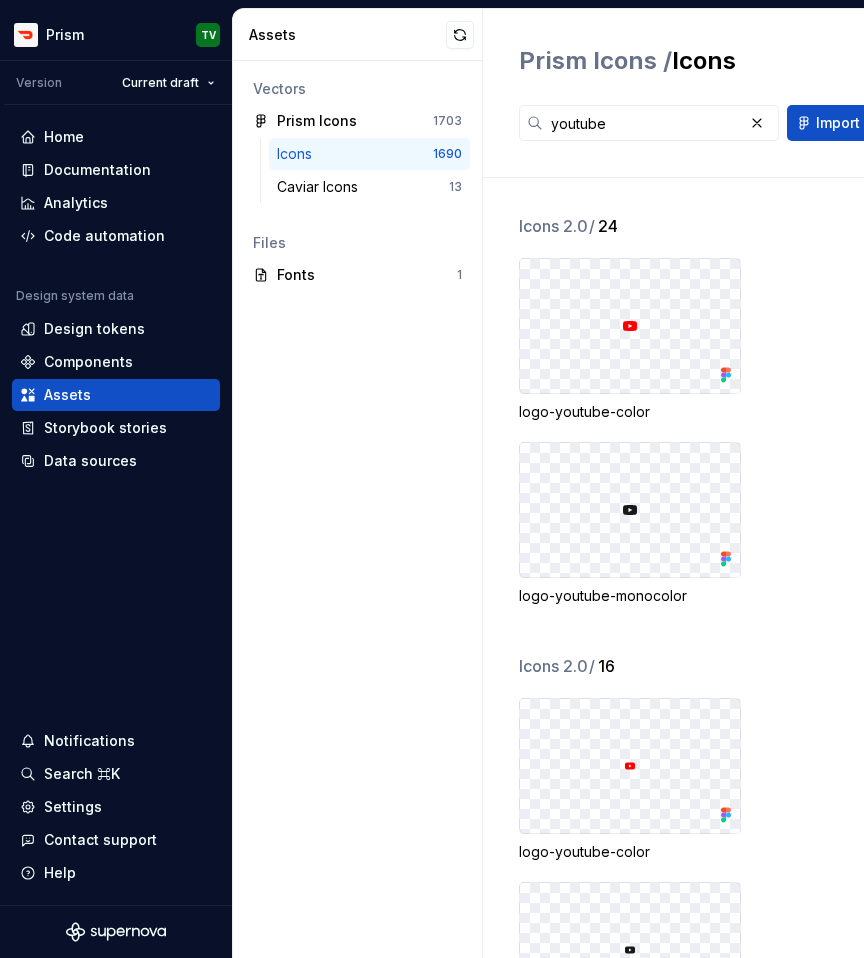 click on "Icons 2.0  /  24 logo-youtube-color logo-youtube-monocolor Icons 2.0  /  16 logo-youtube-color logo-youtube-monocolor" at bounding box center [673, 568] 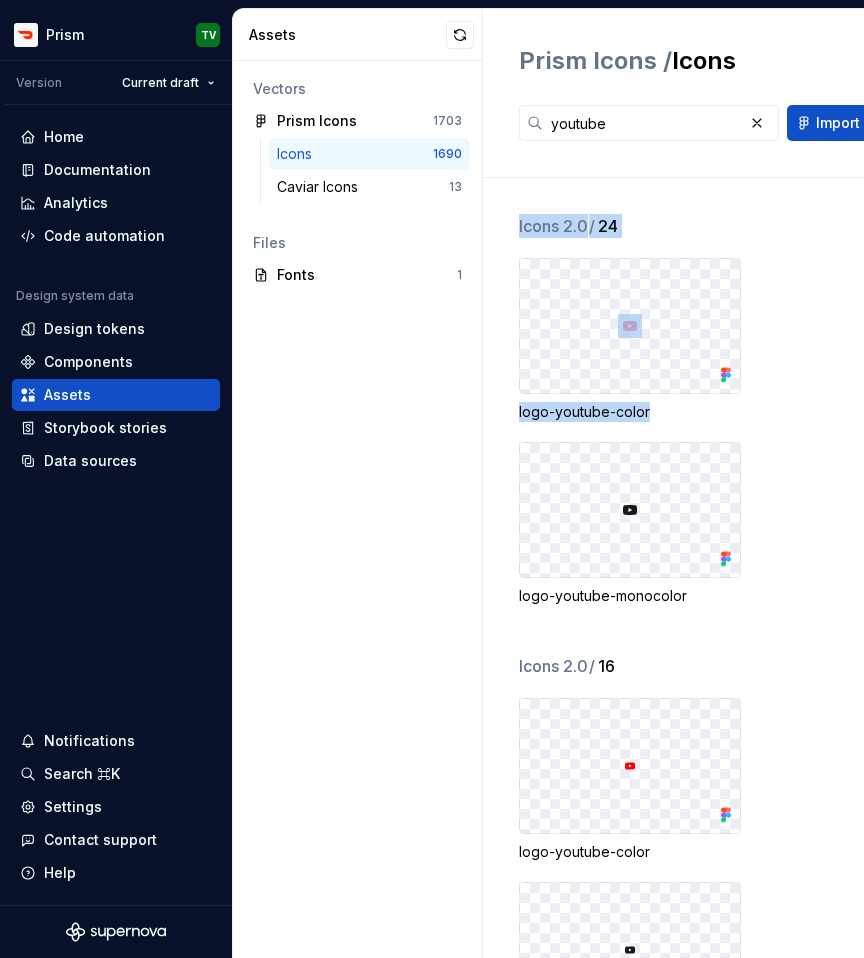 drag, startPoint x: 516, startPoint y: 412, endPoint x: 650, endPoint y: 409, distance: 134.03358 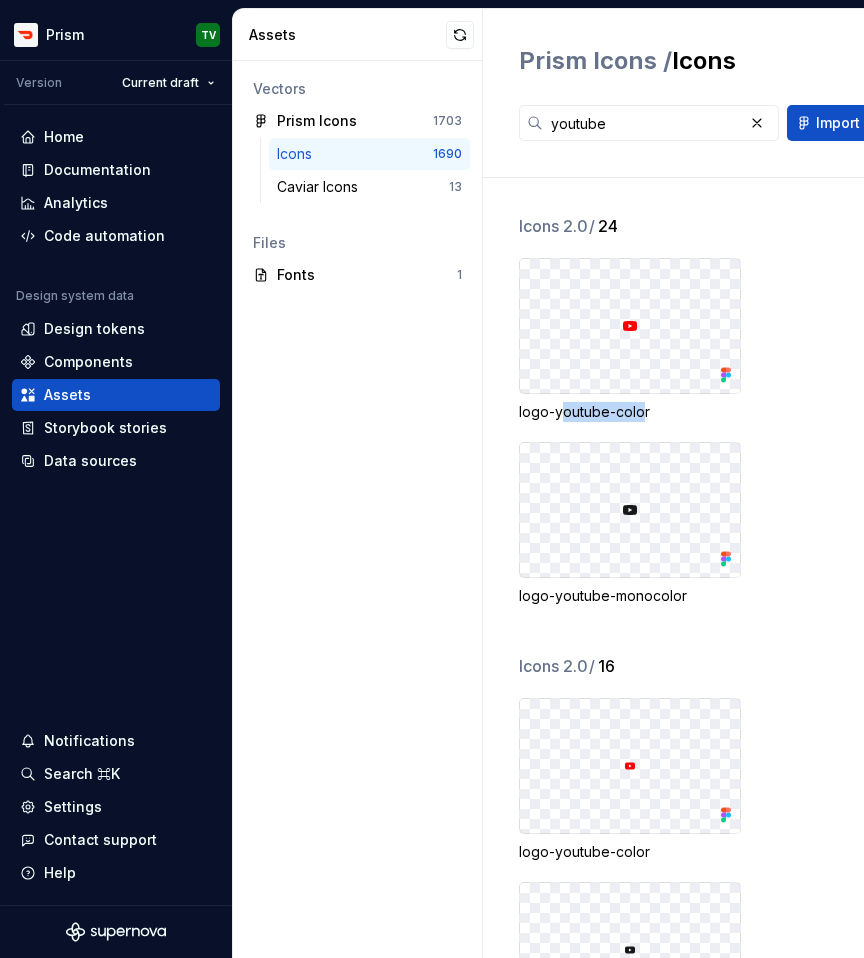 drag, startPoint x: 644, startPoint y: 410, endPoint x: 564, endPoint y: 417, distance: 80.305664 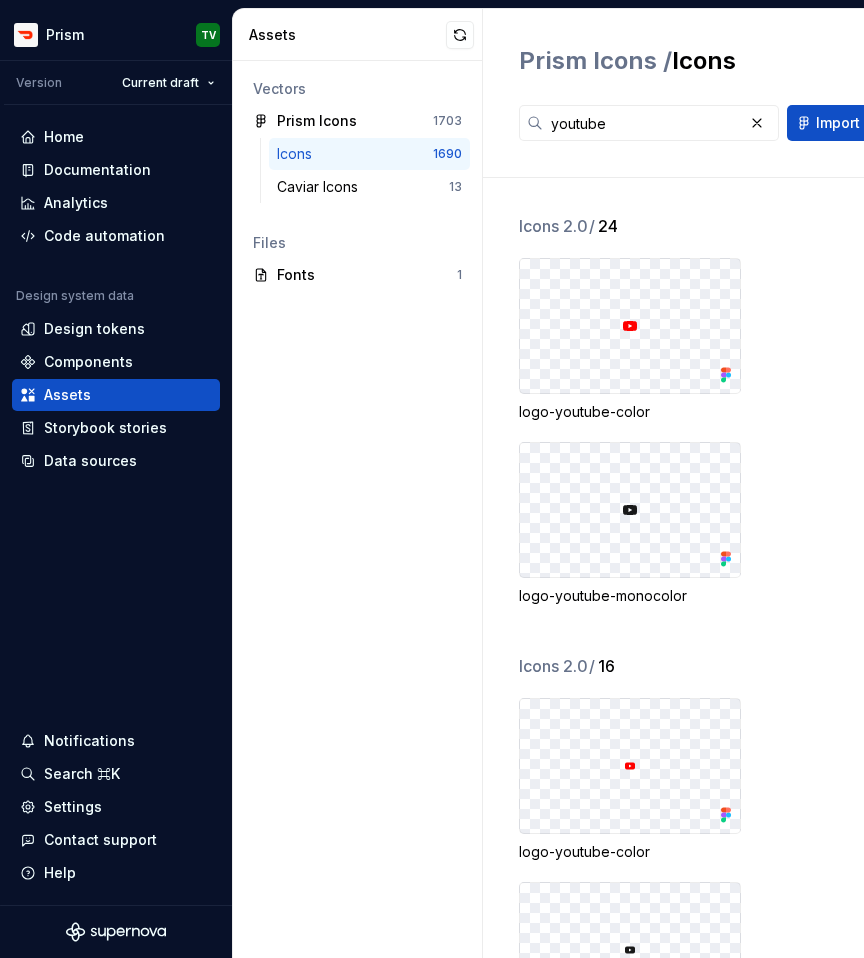drag, startPoint x: 518, startPoint y: 413, endPoint x: 650, endPoint y: 412, distance: 132.00378 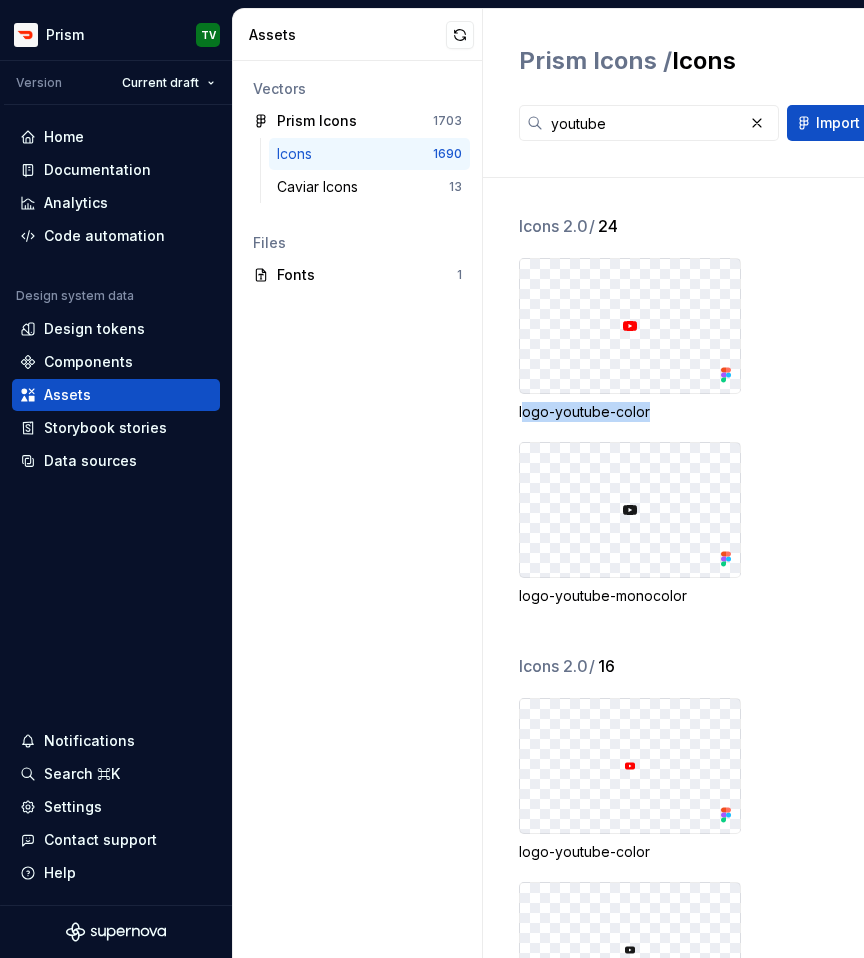 drag, startPoint x: 647, startPoint y: 412, endPoint x: 520, endPoint y: 412, distance: 127 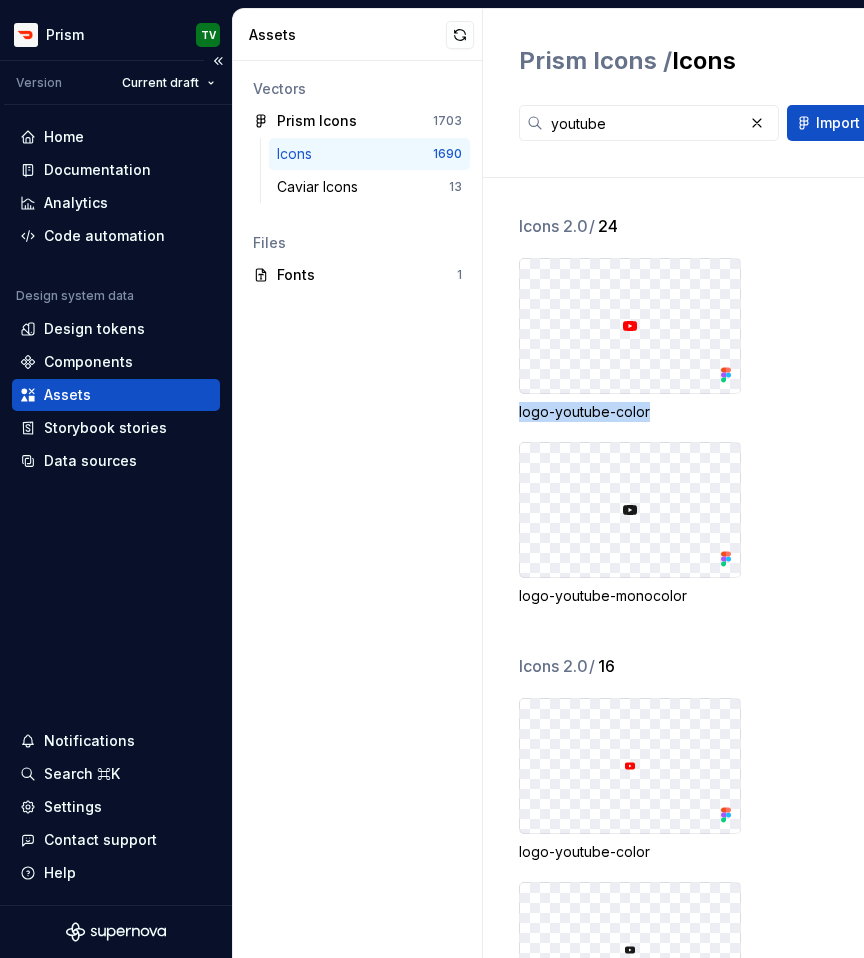 copy on "logo-youtube-color" 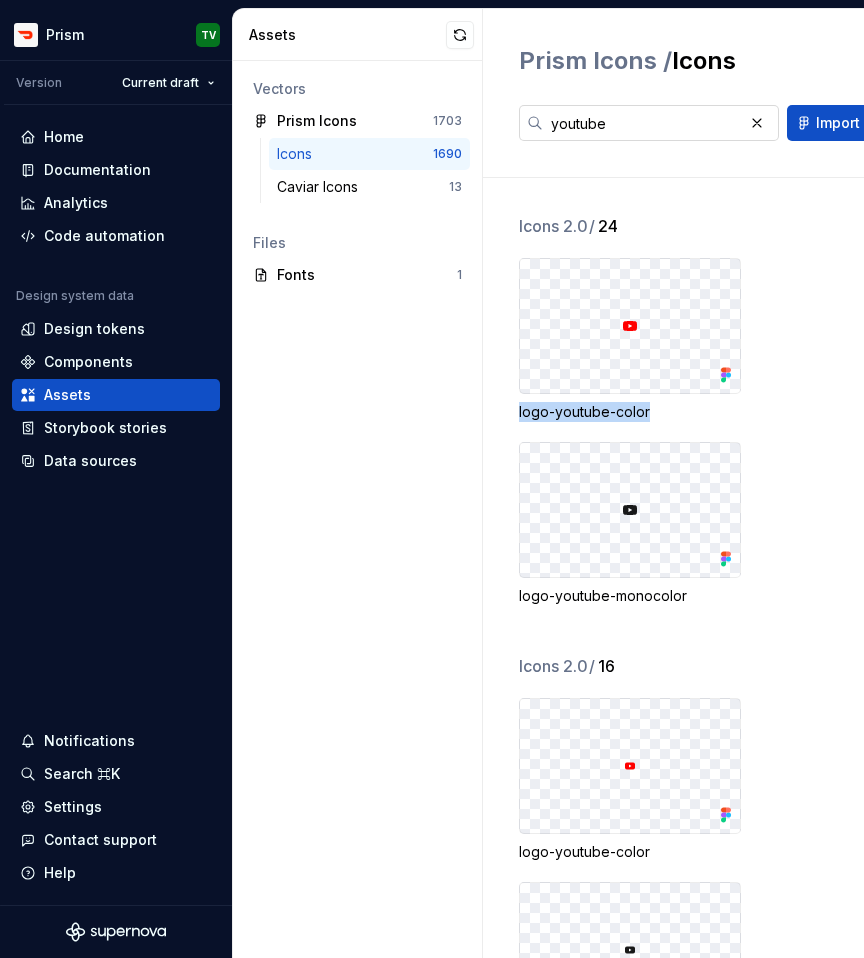 click on "youtube" at bounding box center [643, 123] 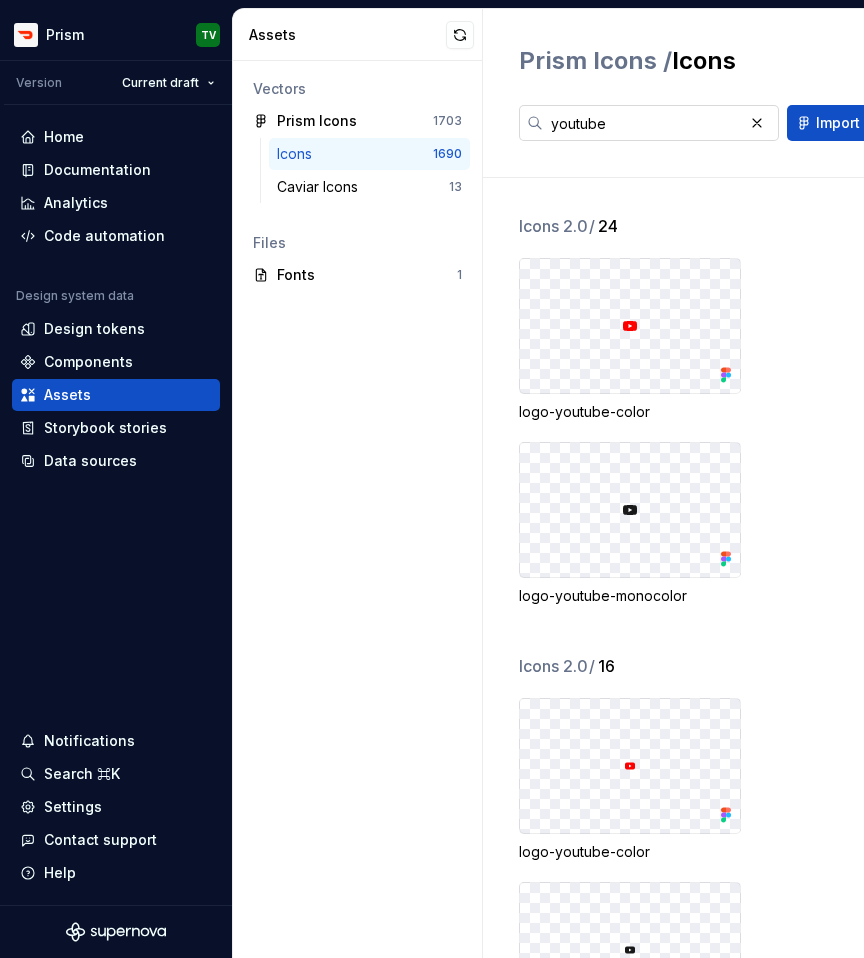 click on "youtube" at bounding box center [643, 123] 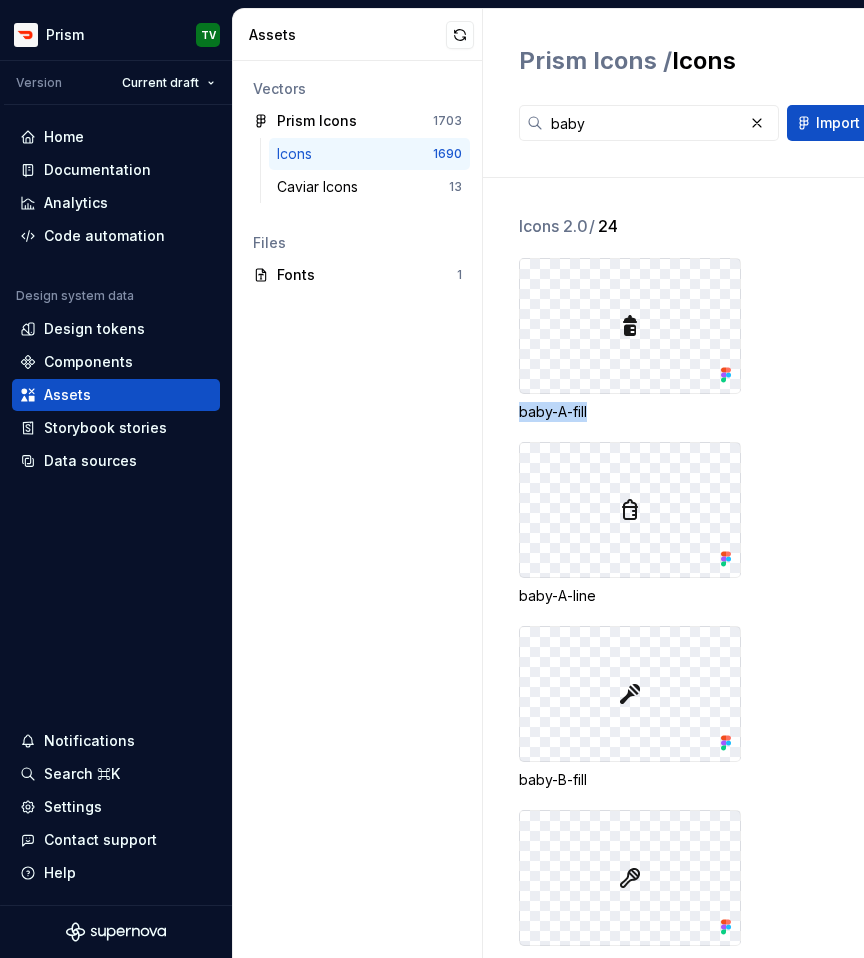 drag, startPoint x: 591, startPoint y: 408, endPoint x: 520, endPoint y: 406, distance: 71.02816 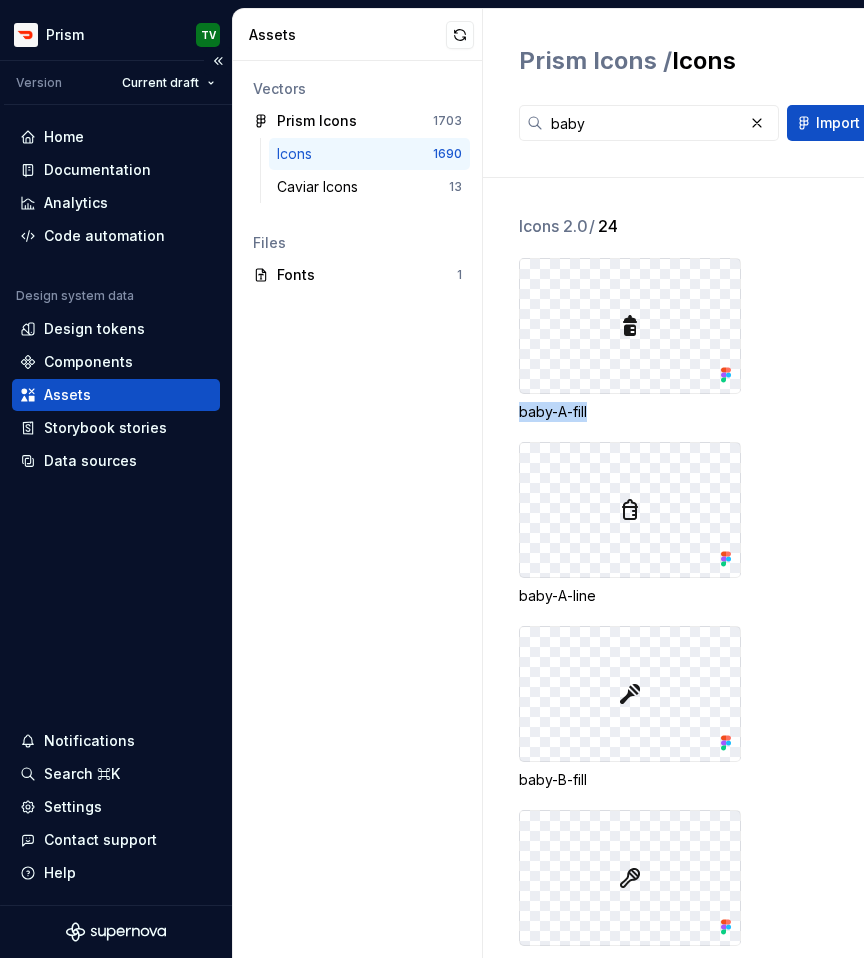 copy on "baby-A-fill" 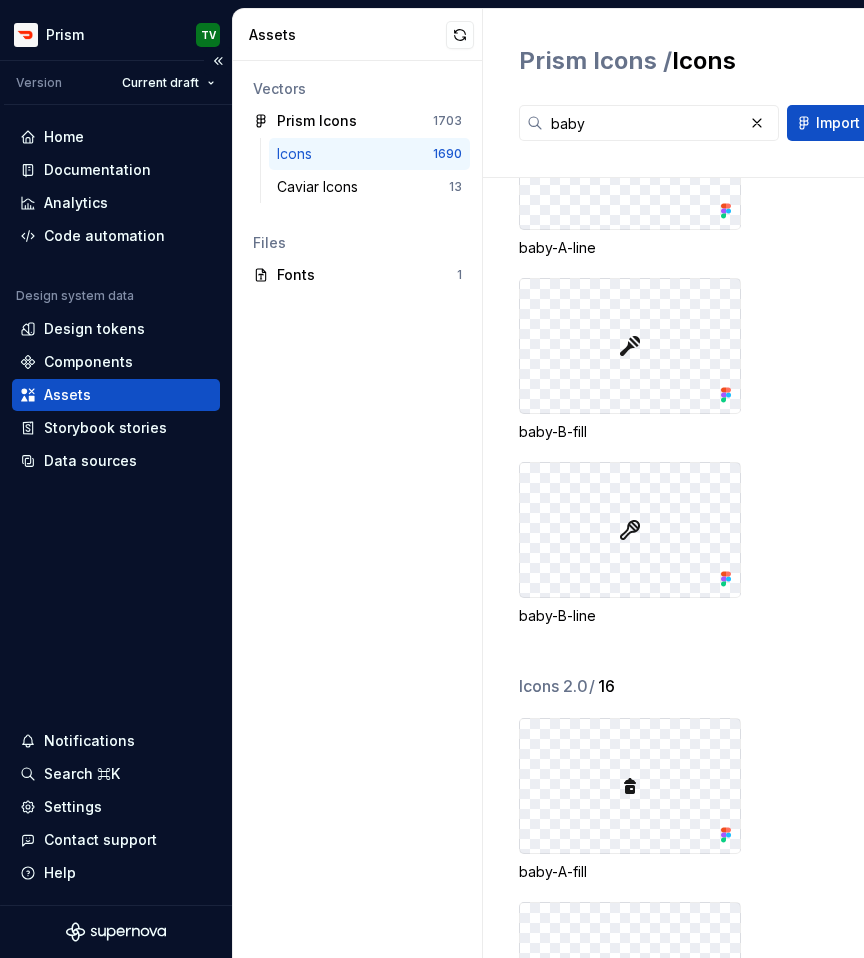 scroll, scrollTop: 424, scrollLeft: 0, axis: vertical 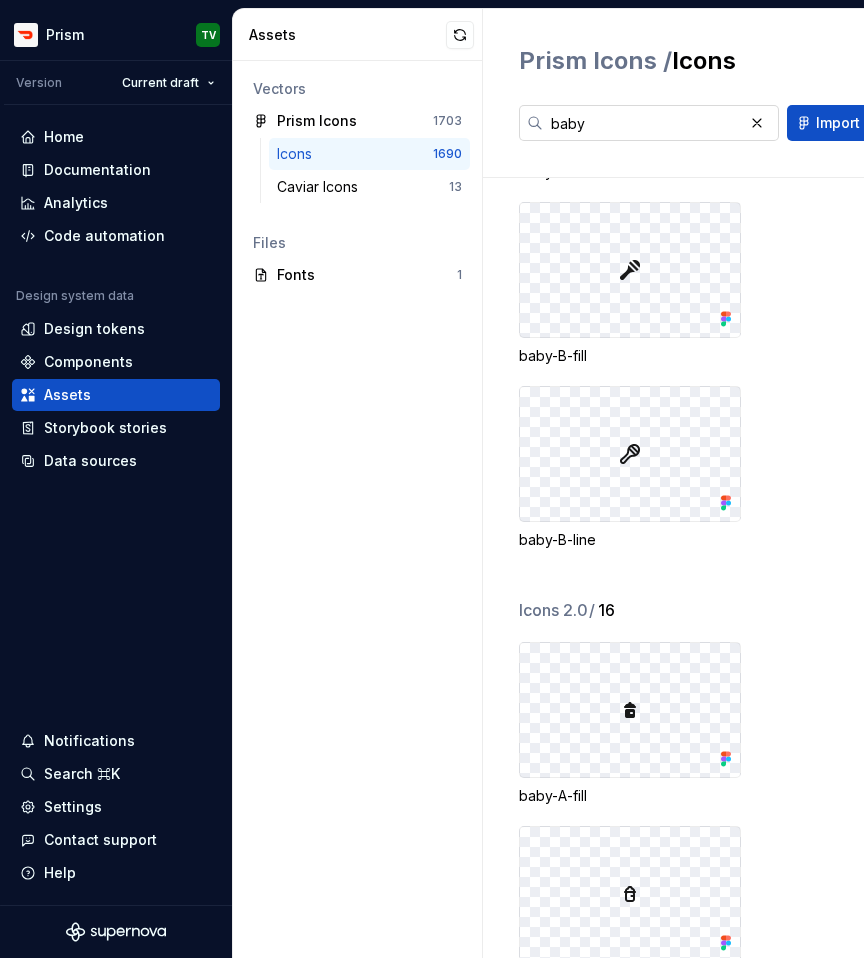 click on "baby" at bounding box center [643, 123] 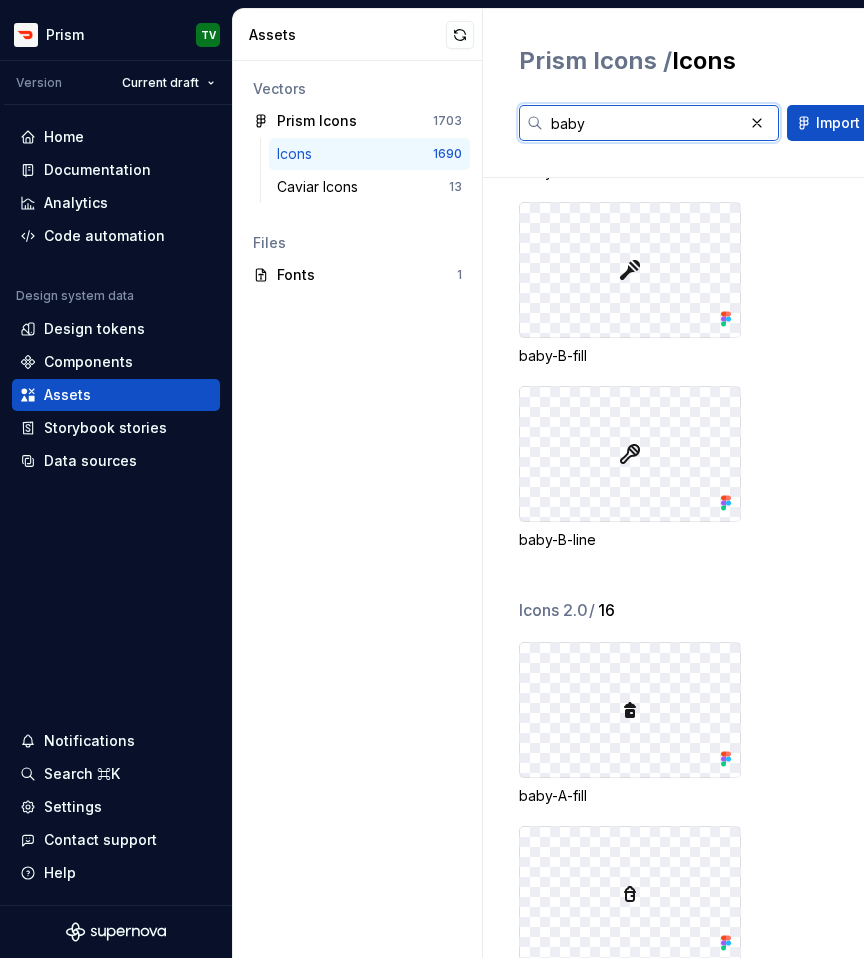click on "baby" at bounding box center [643, 123] 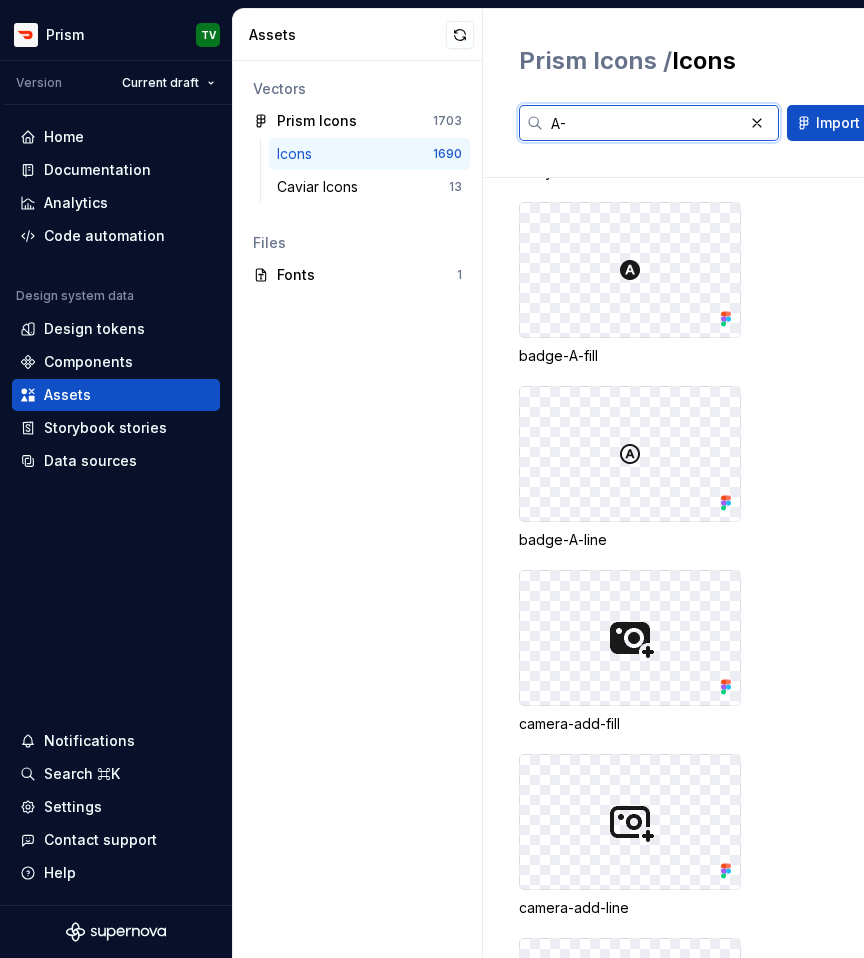 type on "A" 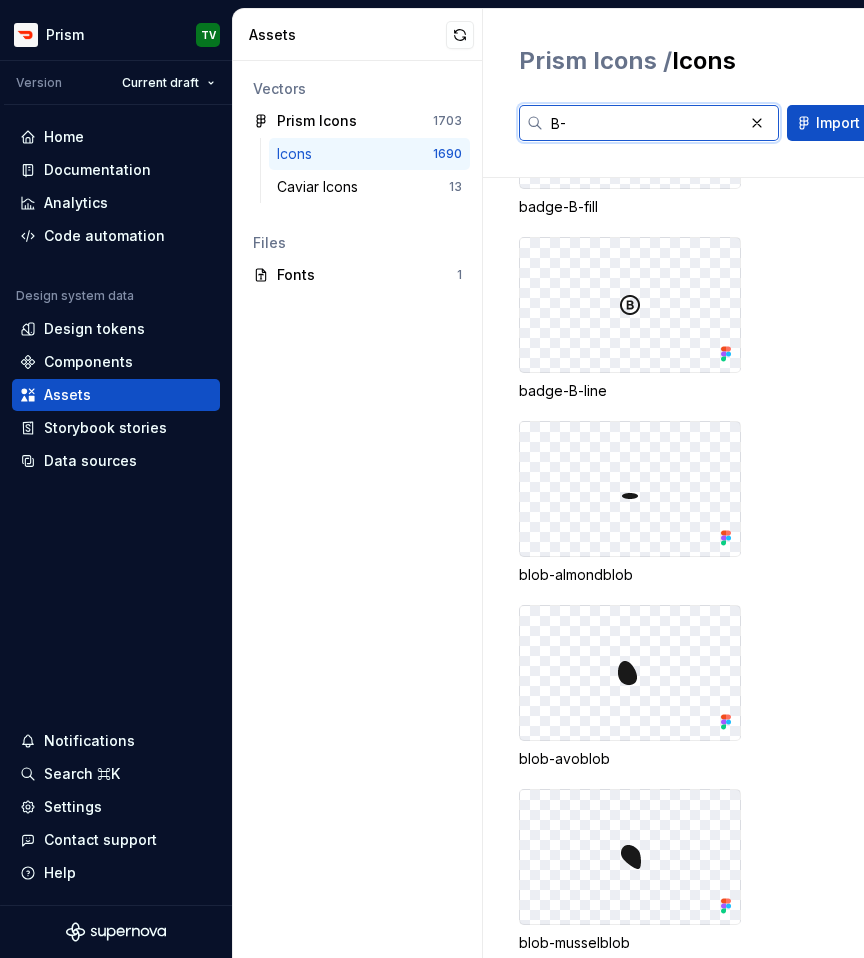 scroll, scrollTop: 587, scrollLeft: 0, axis: vertical 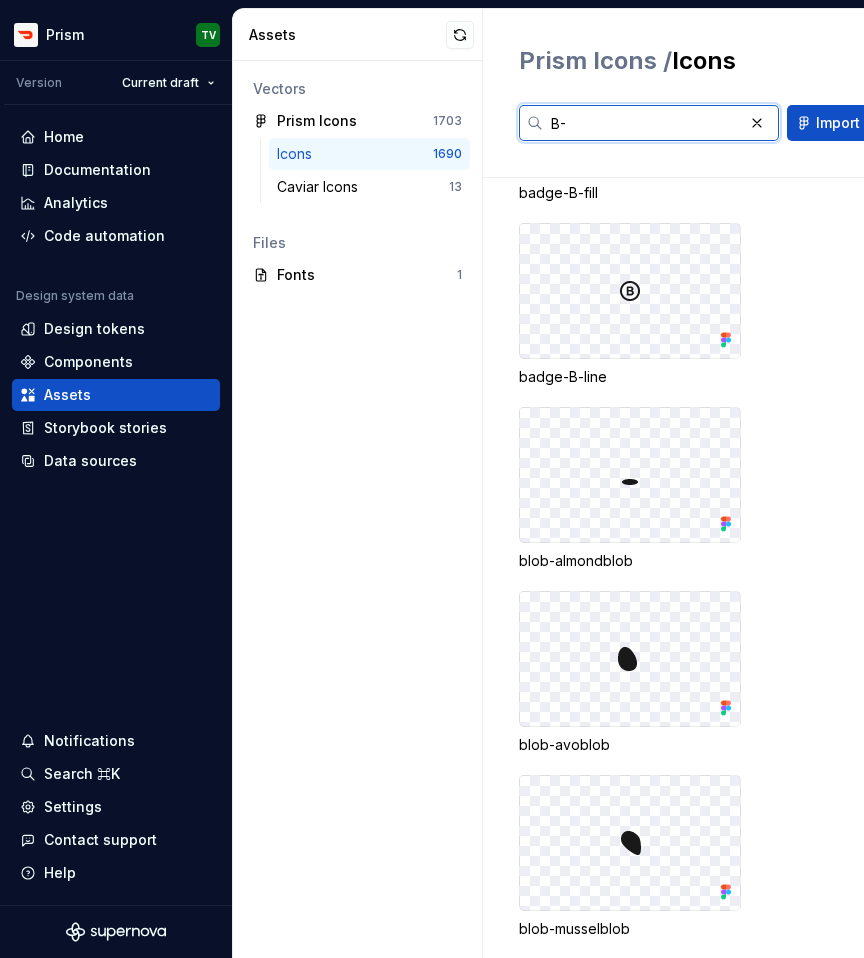 type on "B-" 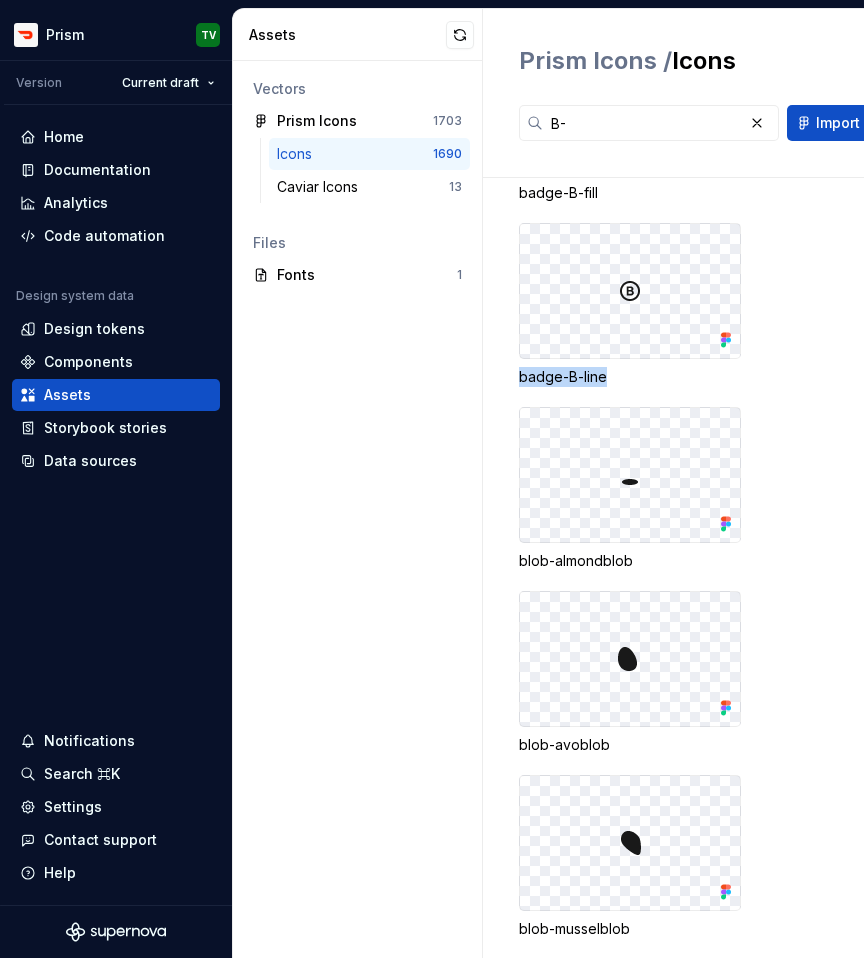 drag, startPoint x: 603, startPoint y: 378, endPoint x: 521, endPoint y: 378, distance: 82 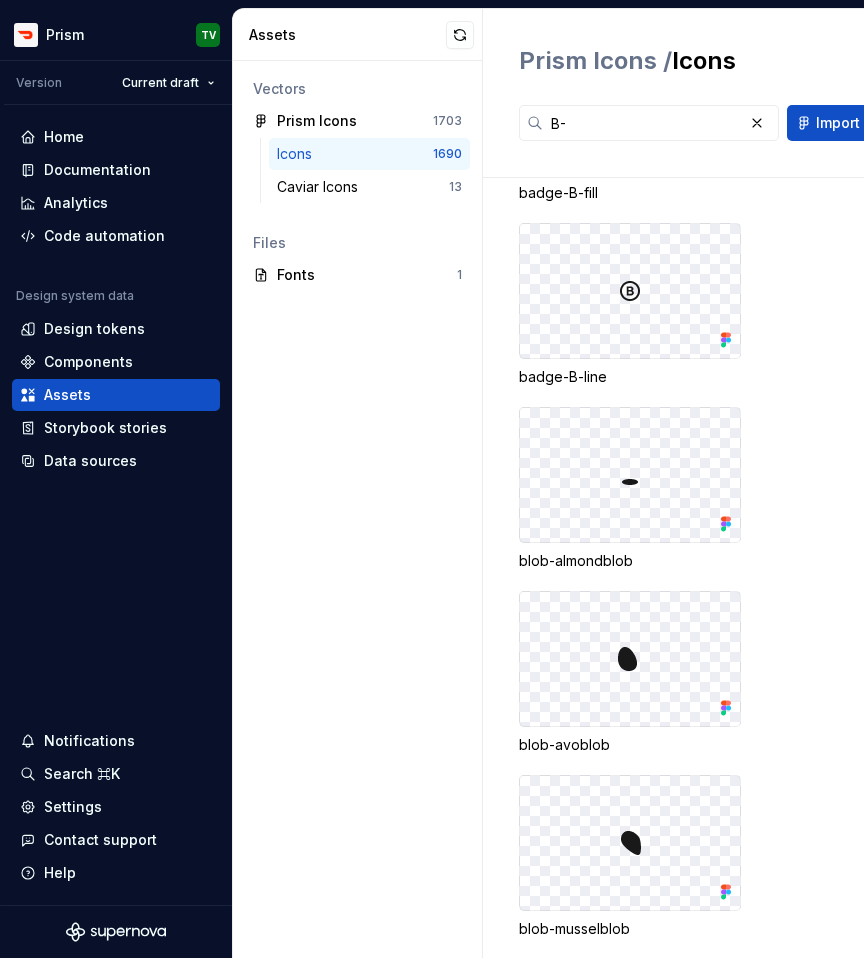click on "Icons 2.0  /  24 baby-B-fill baby-B-line badge-B-fill badge-B-line blob-almondblob blob-avoblob blob-musselblob blob-pearblob blob-ribsblob blob-steakblob browse-tab-line card-diners-club-color card-diners-club-monocolor logo-github-color logo-github-monocolor" at bounding box center (673, 568) 